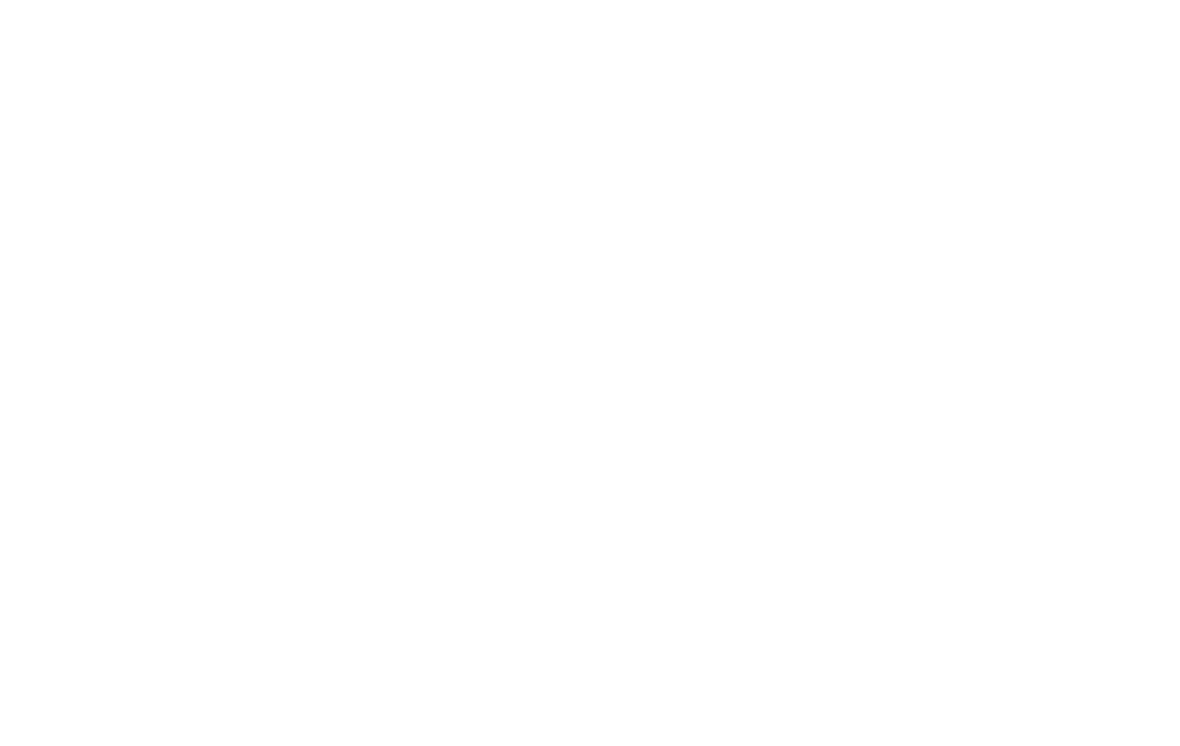 scroll, scrollTop: 0, scrollLeft: 0, axis: both 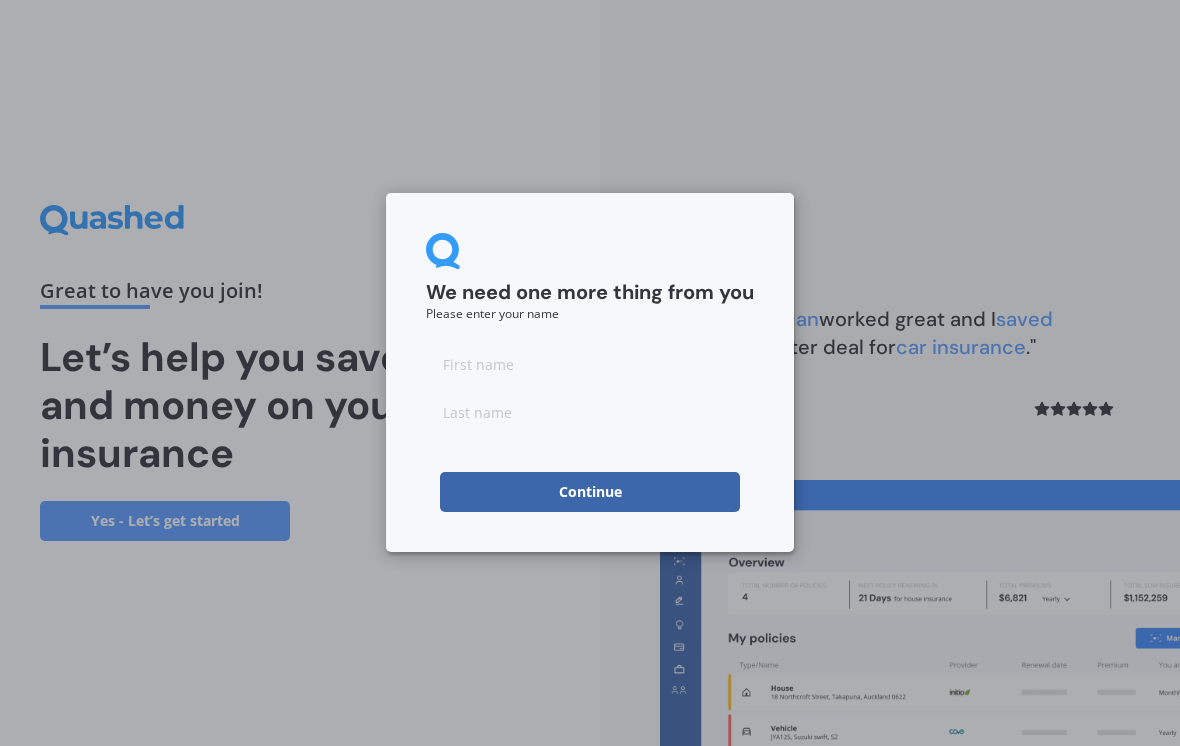 click at bounding box center [590, 364] 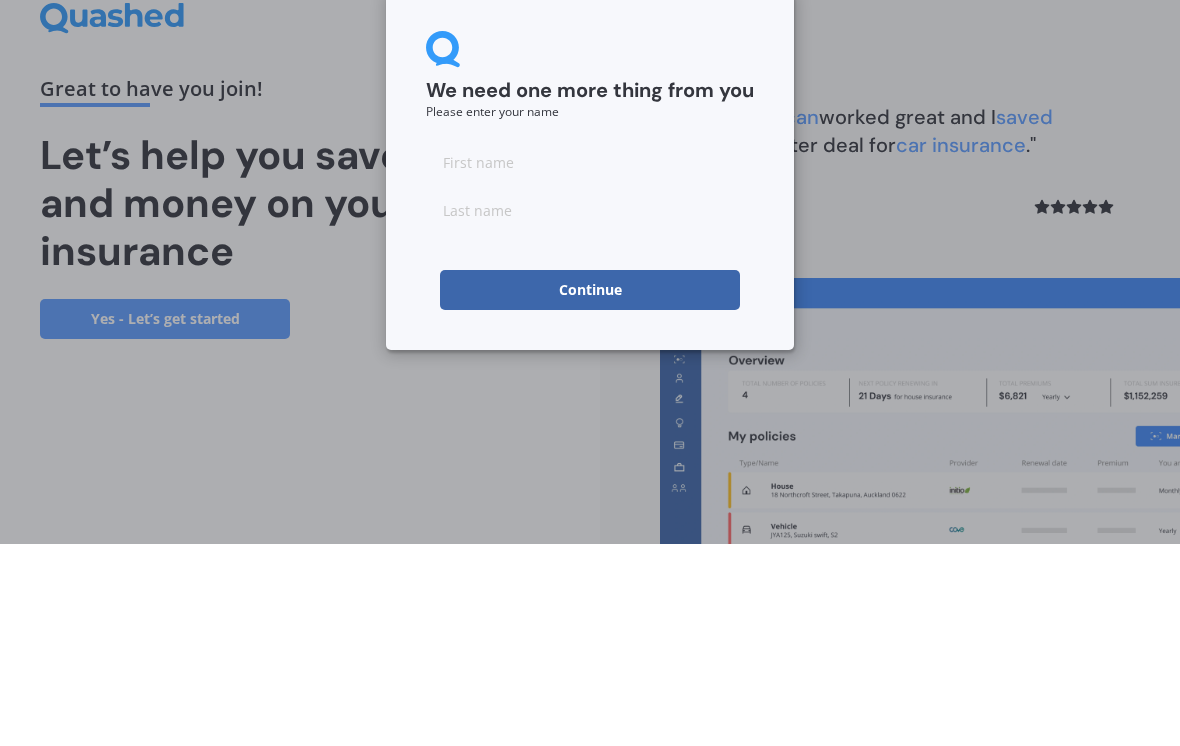 type on "[FIRST]" 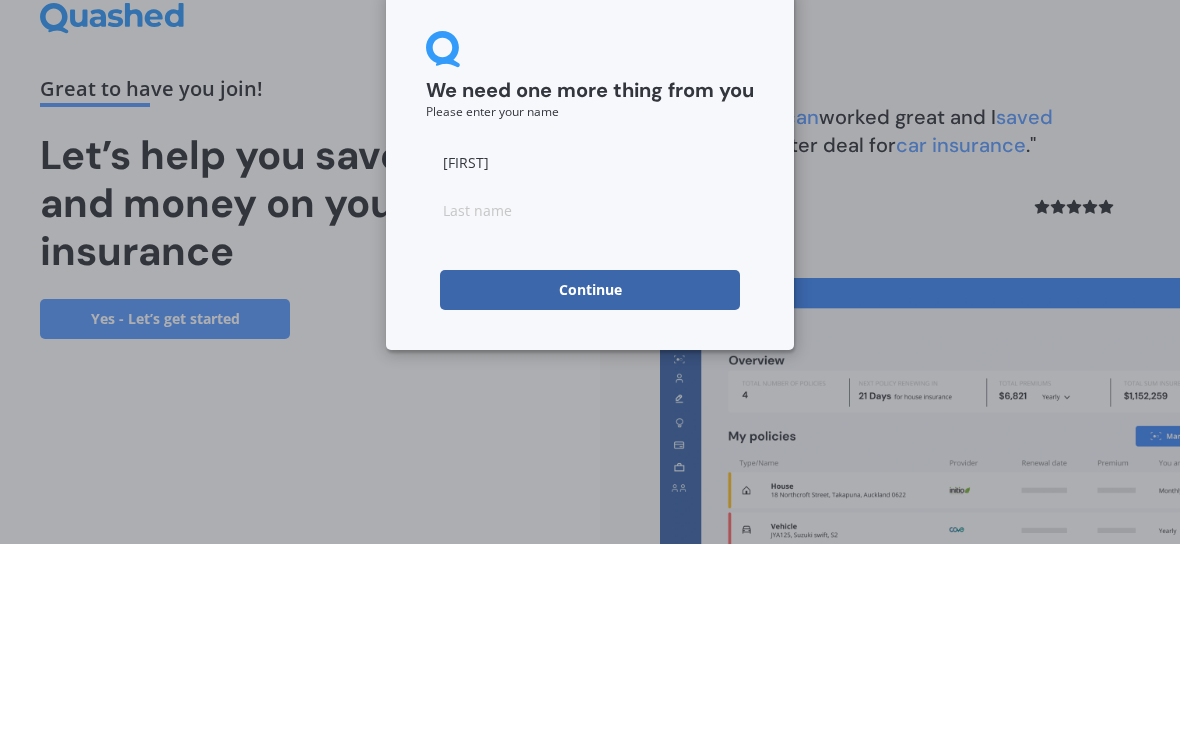 type on "[LAST]" 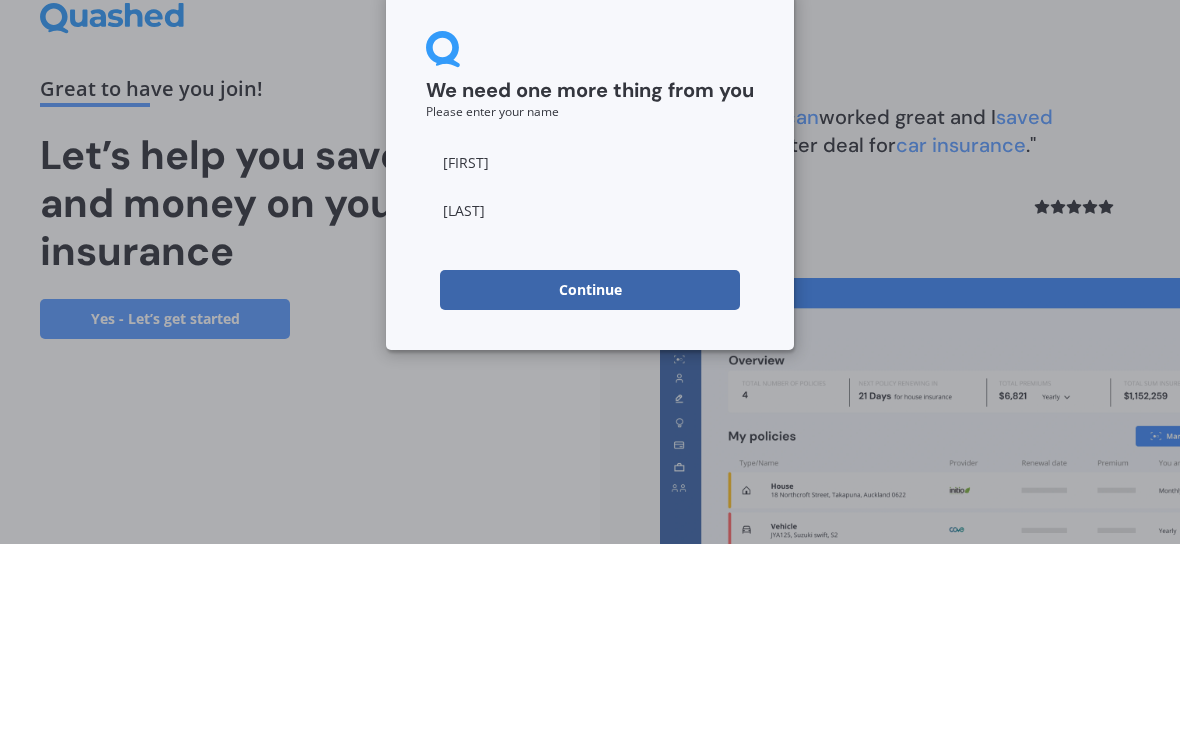 scroll, scrollTop: 31, scrollLeft: 0, axis: vertical 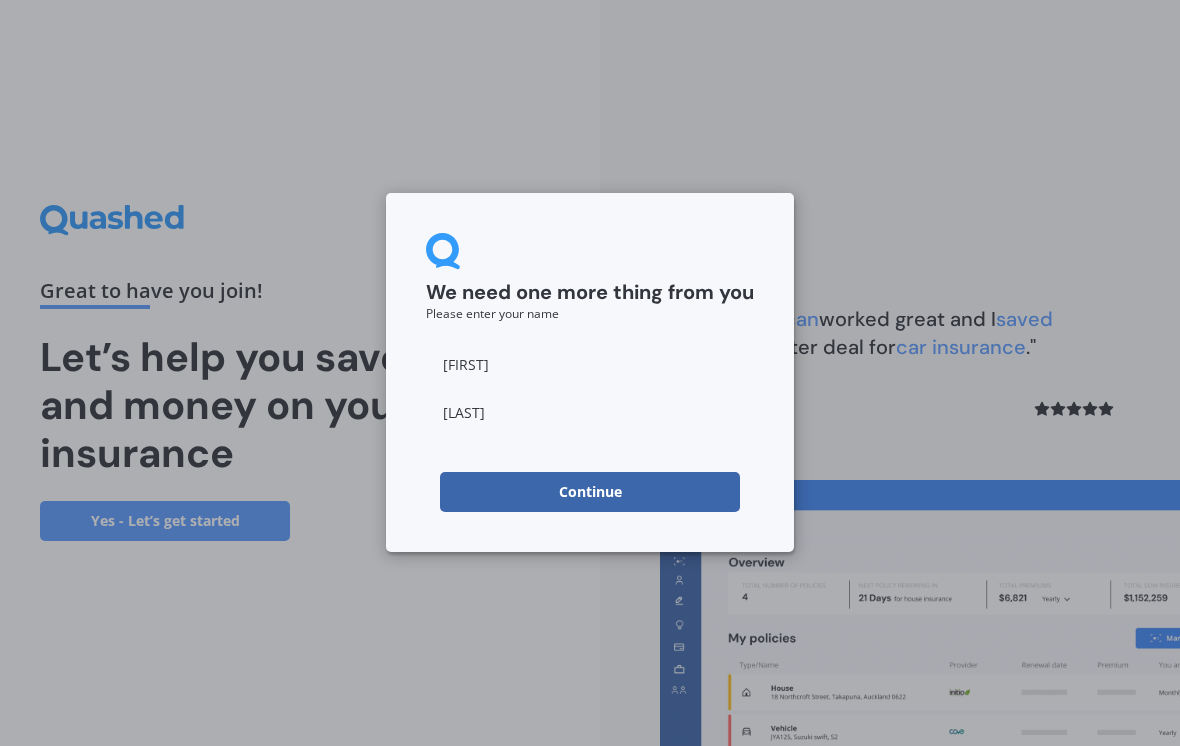 click on "Continue" at bounding box center (590, 492) 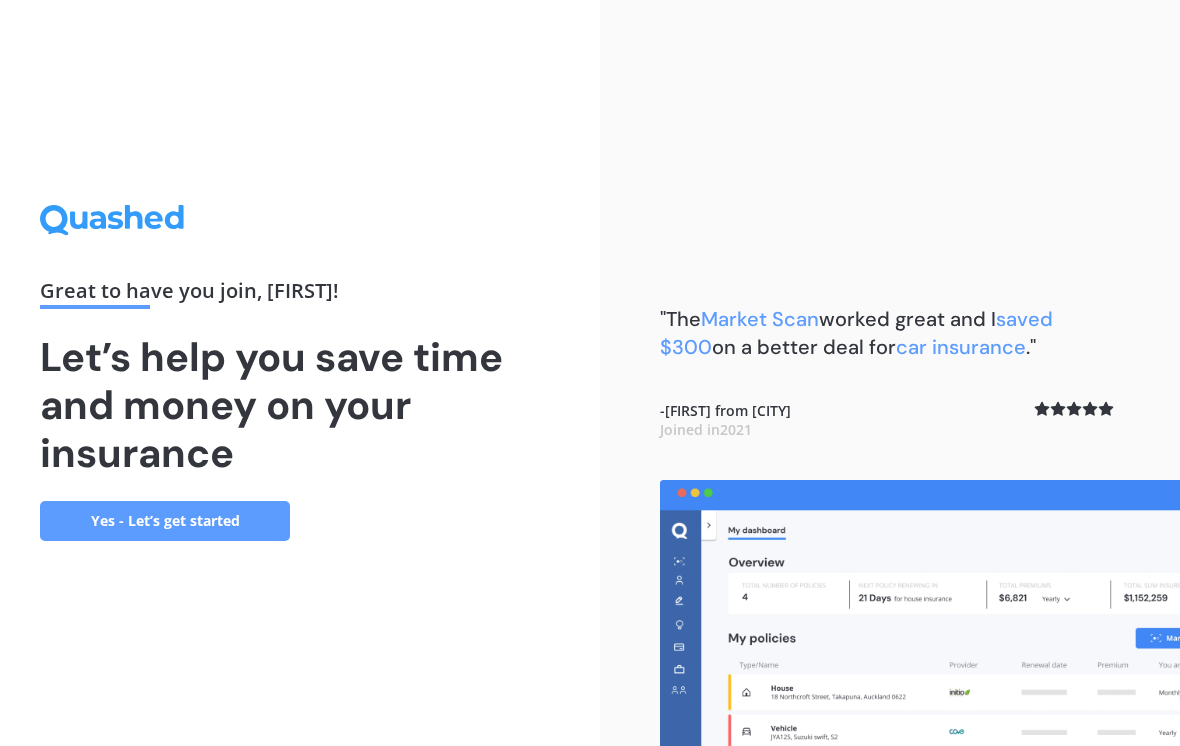 click on "Yes - Let’s get started" at bounding box center (165, 521) 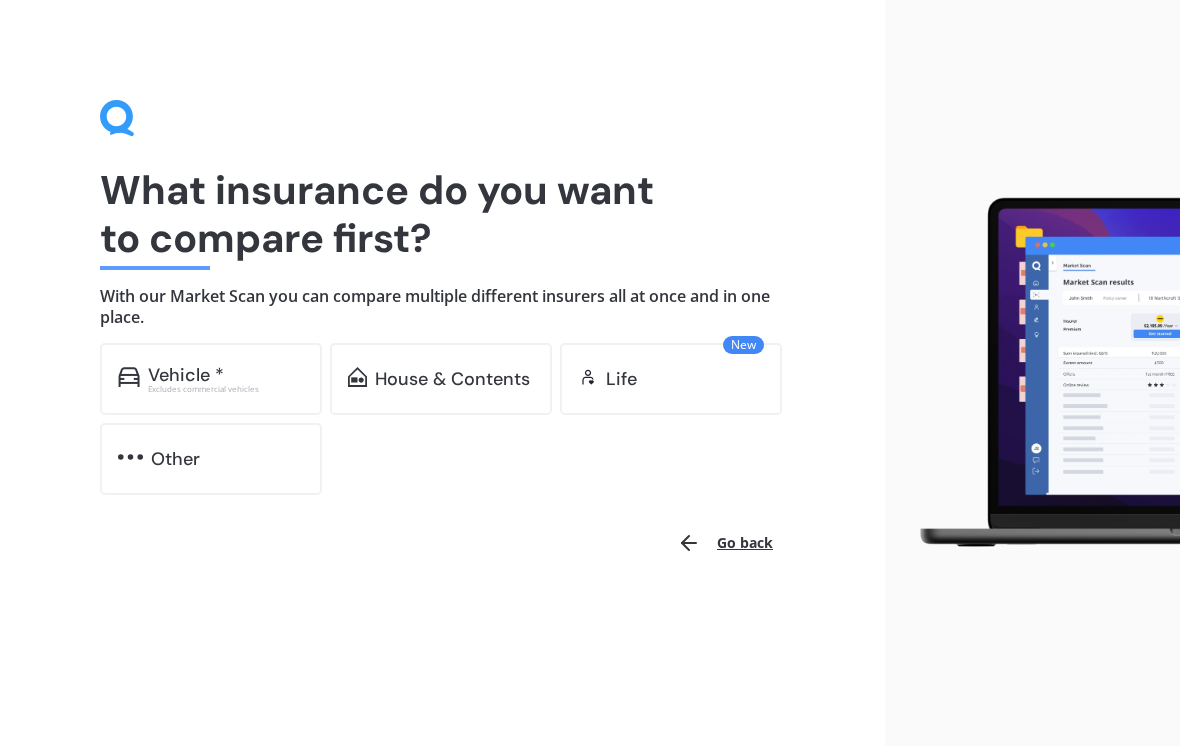 scroll, scrollTop: 0, scrollLeft: 0, axis: both 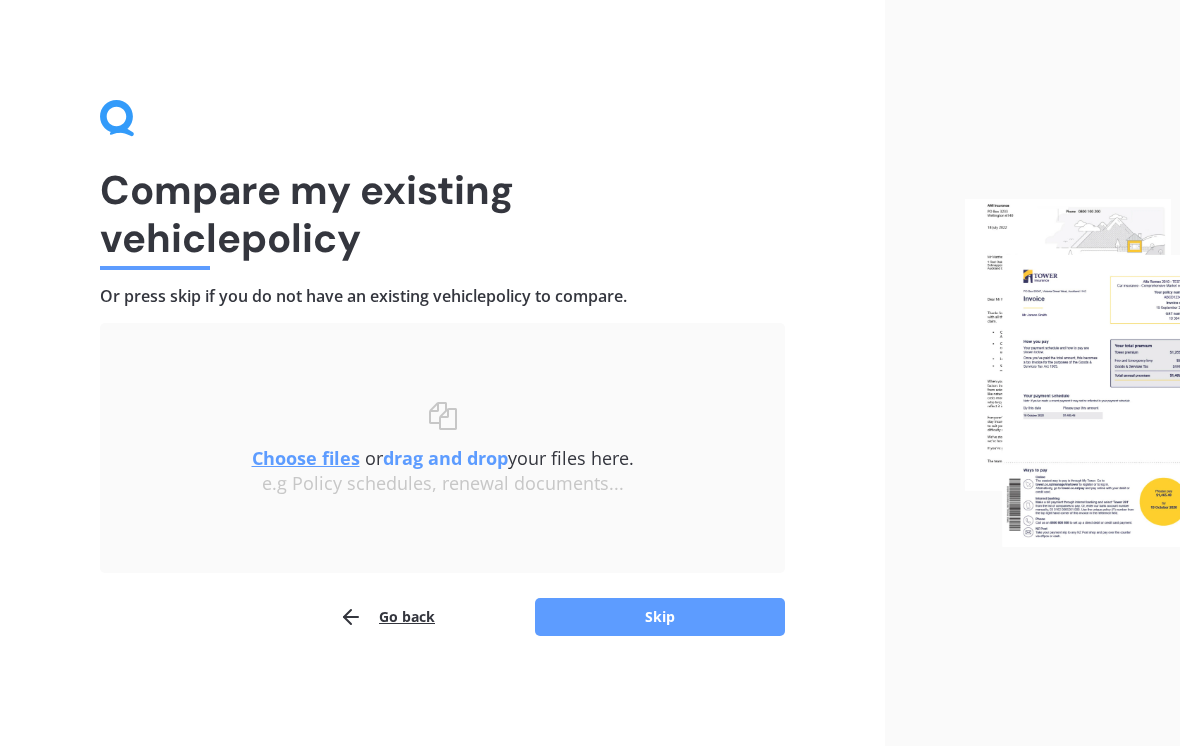 click on "Skip" at bounding box center [660, 617] 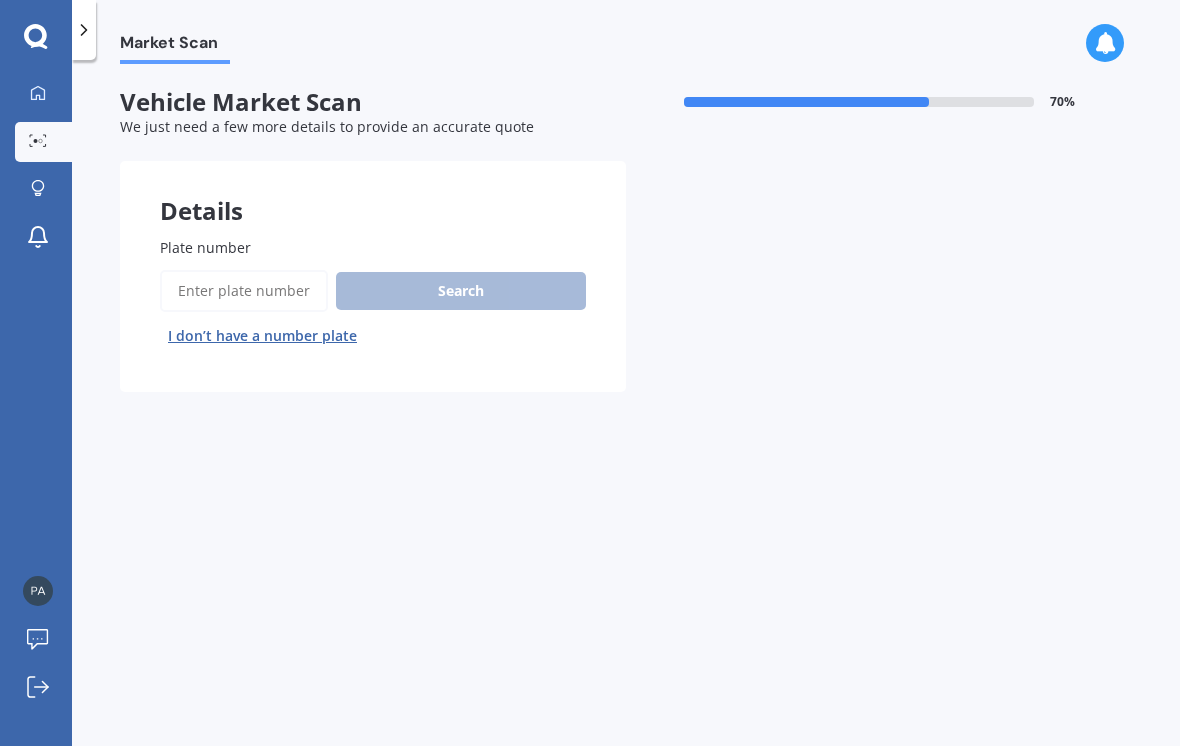 click on "Plate number" at bounding box center [244, 291] 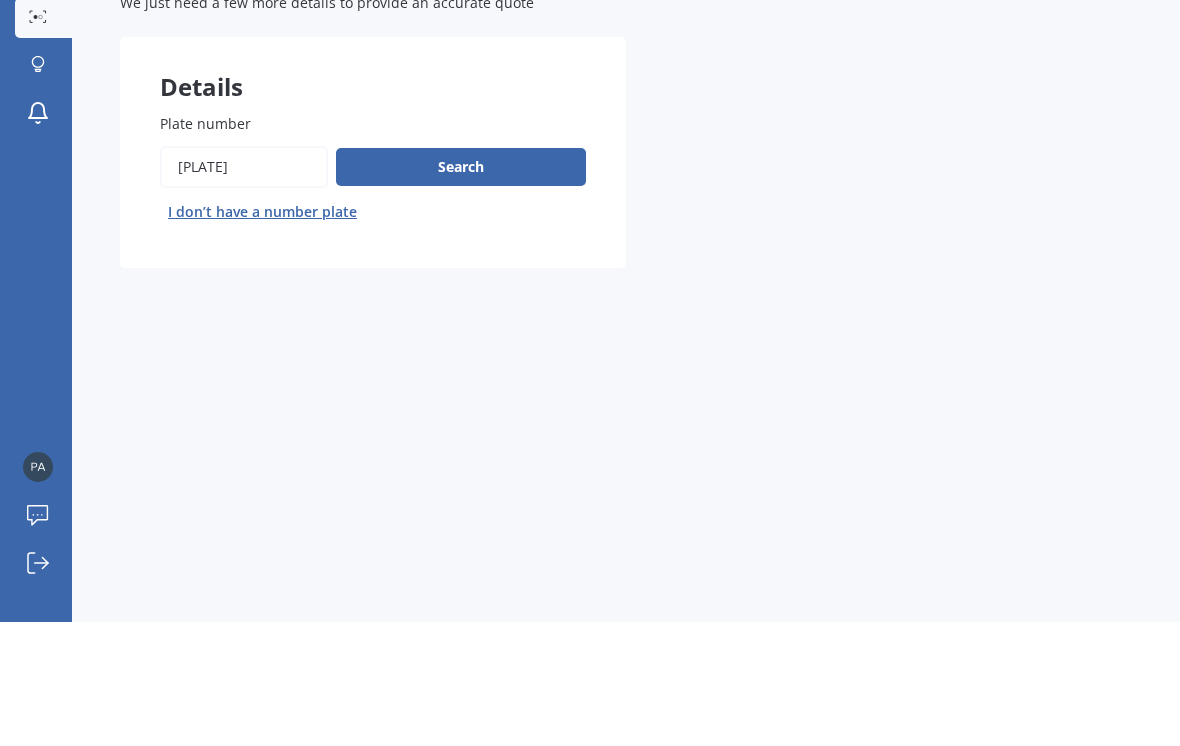 type on "[PLATE]" 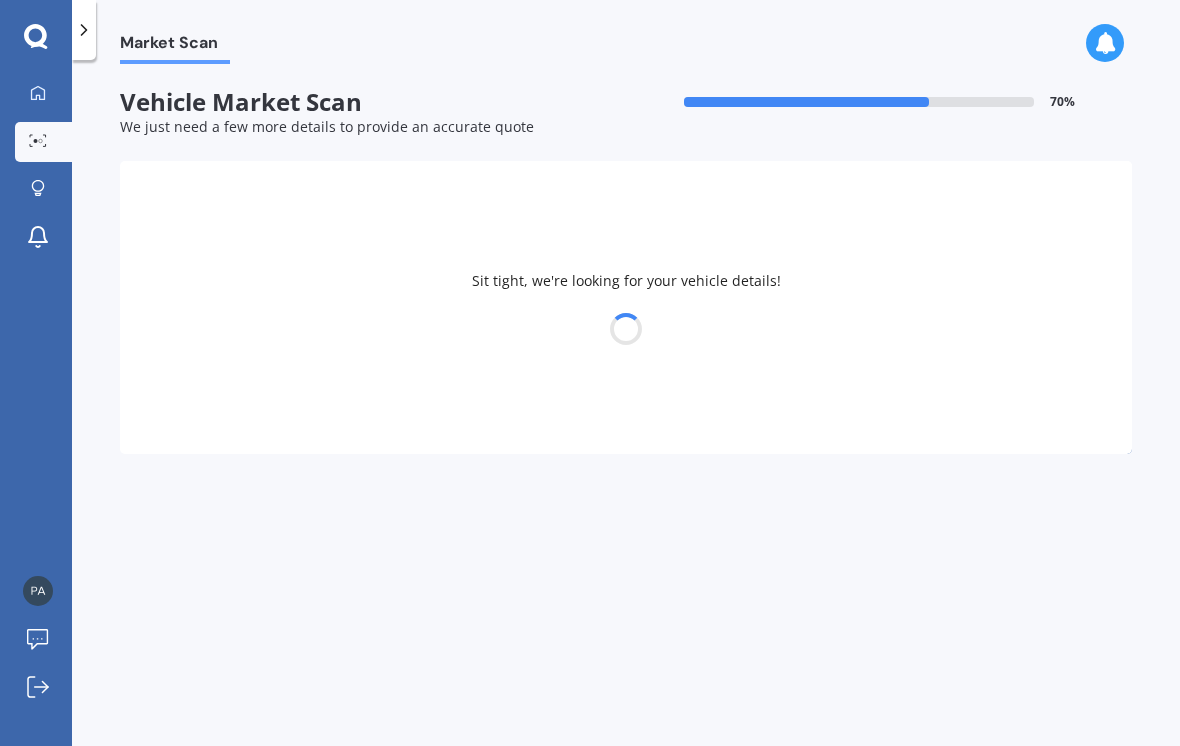 select on "NISSAN" 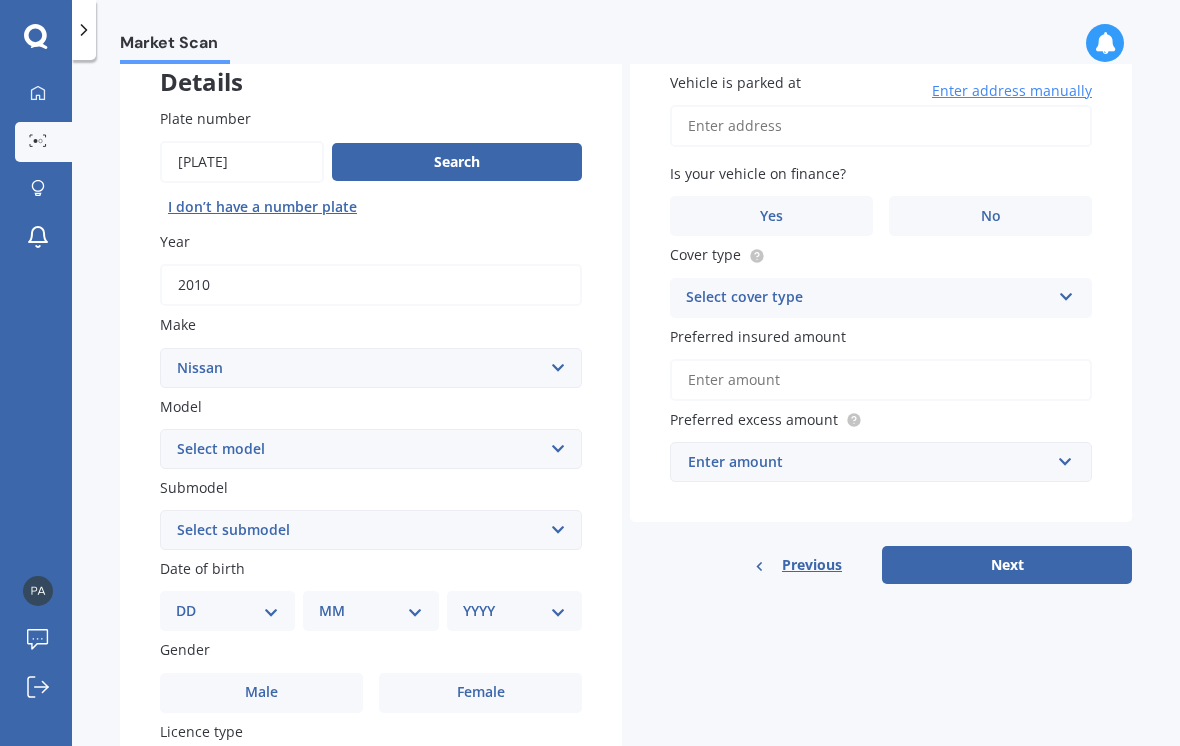 scroll, scrollTop: 134, scrollLeft: 0, axis: vertical 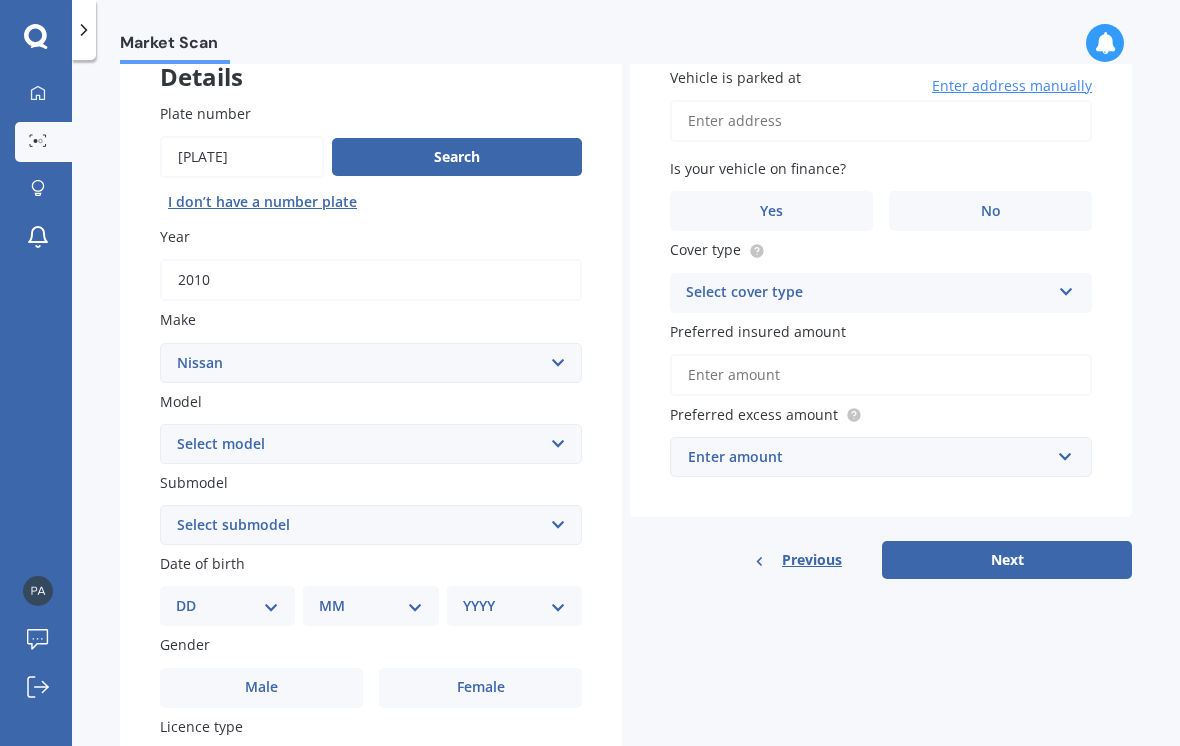 click on "Select model 1200 180SX 200SX 300ZX 350Z 370Z Ad Altima ARIYA Atlas Avenir Basarra Bluebird Caball Cabstar Camino Caravan Cedric Cefiro Cima Civillian Condor Crew Cube Datsun DAYZ Dualis e-NV200 ElGrand Expert Fairlady Figaro Fuga Gloria GTR Homy Infiniti Juke Kicks Lafesta Largo Latio Laurel Leaf Leopard Liberty Lucino March Maxima Micra Mistral Murano Navara Navara DX Note Note Turbo NV NV100 NV350 NX Pao Pathfinder Patrol Prairie Presage Presea Primastar Primera Pulsar Qashqai Regulus Rnessa S-Cargo Safari Sakura Sentra Serena Silvia Skyline Stagea Sunny Sylphy Teana Terrano Tiida Tino Titan Urvan Vanette Wingroad X-Trail Z" at bounding box center (371, 444) 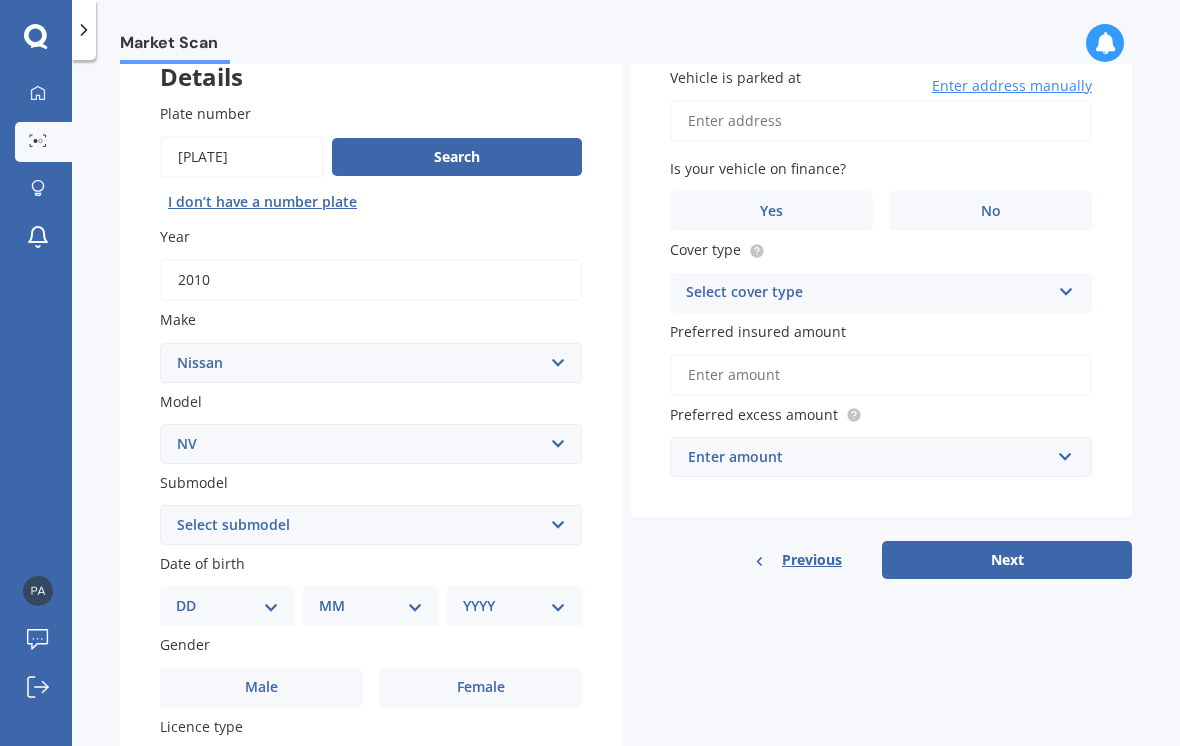 click on "DD 01 02 03 04 05 06 07 08 09 10 11 12 13 14 15 16 17 18 19 20 21 22 23 24 25 26 27 28 29 30 31" at bounding box center [227, 606] 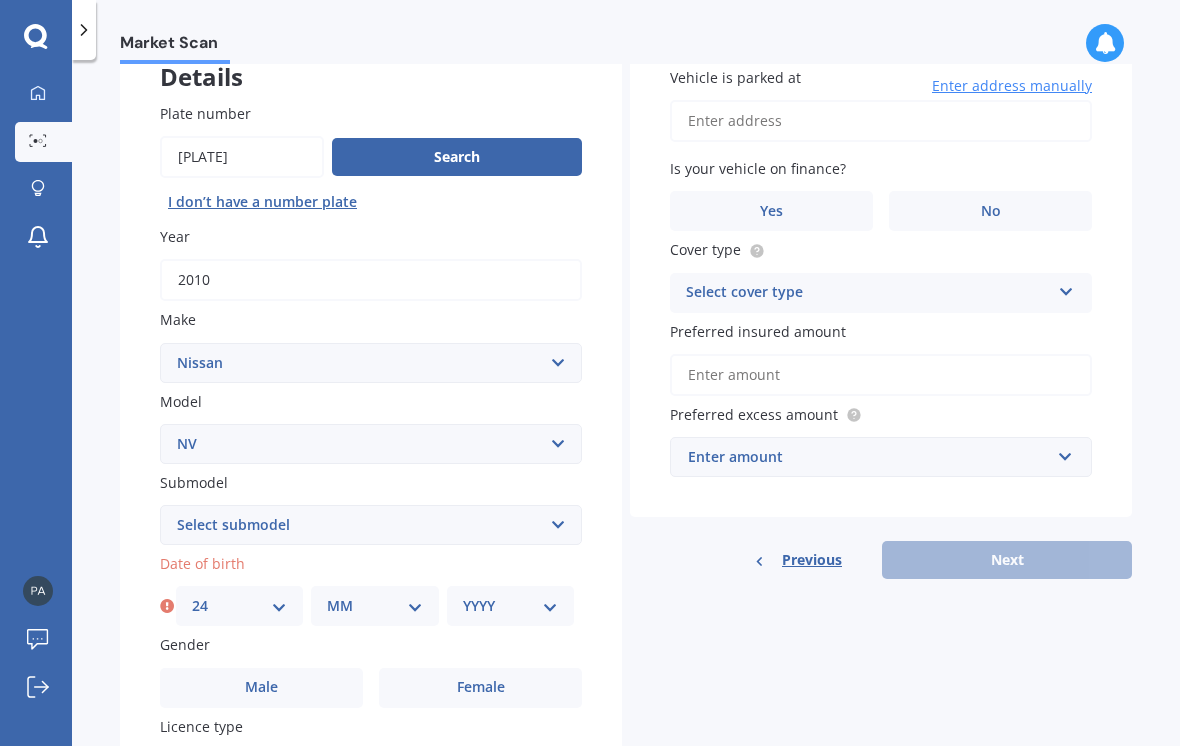 click on "MM 01 02 03 04 05 06 07 08 09 10 11 12" at bounding box center (374, 606) 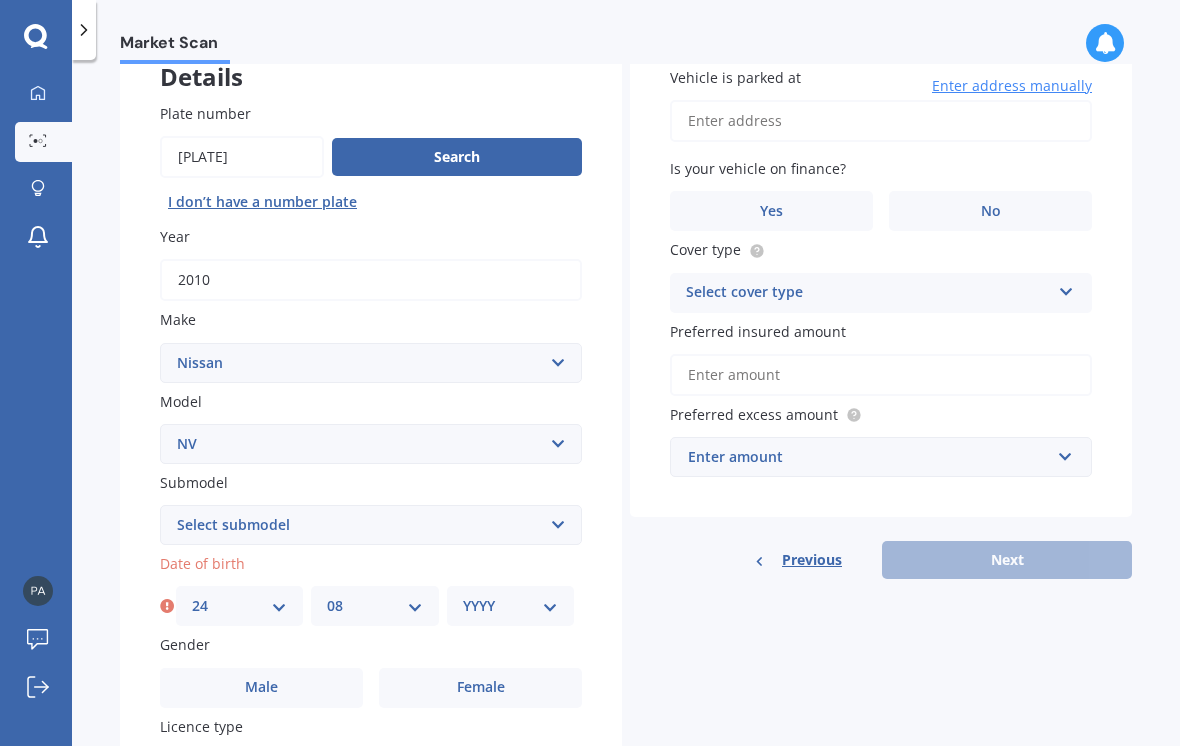 click on "YYYY 2025 2024 2023 2022 2021 2020 2019 2018 2017 2016 2015 2014 2013 2012 2011 2010 2009 2008 2007 2006 2005 2004 2003 2002 2001 2000 1999 1998 1997 1996 1995 1994 1993 1992 1991 1990 1989 1988 1987 1986 1985 1984 1983 1982 1981 1980 1979 1978 1977 1976 1975 1974 1973 1972 1971 1970 1969 1968 1967 1966 1965 1964 1963 1962 1961 1960 1959 1958 1957 1956 1955 1954 1953 1952 1951 1950 1949 1948 1947 1946 1945 1944 1943 1942 1941 1940 1939 1938 1937 1936 1935 1934 1933 1932 1931 1930 1929 1928 1927 1926" at bounding box center (510, 606) 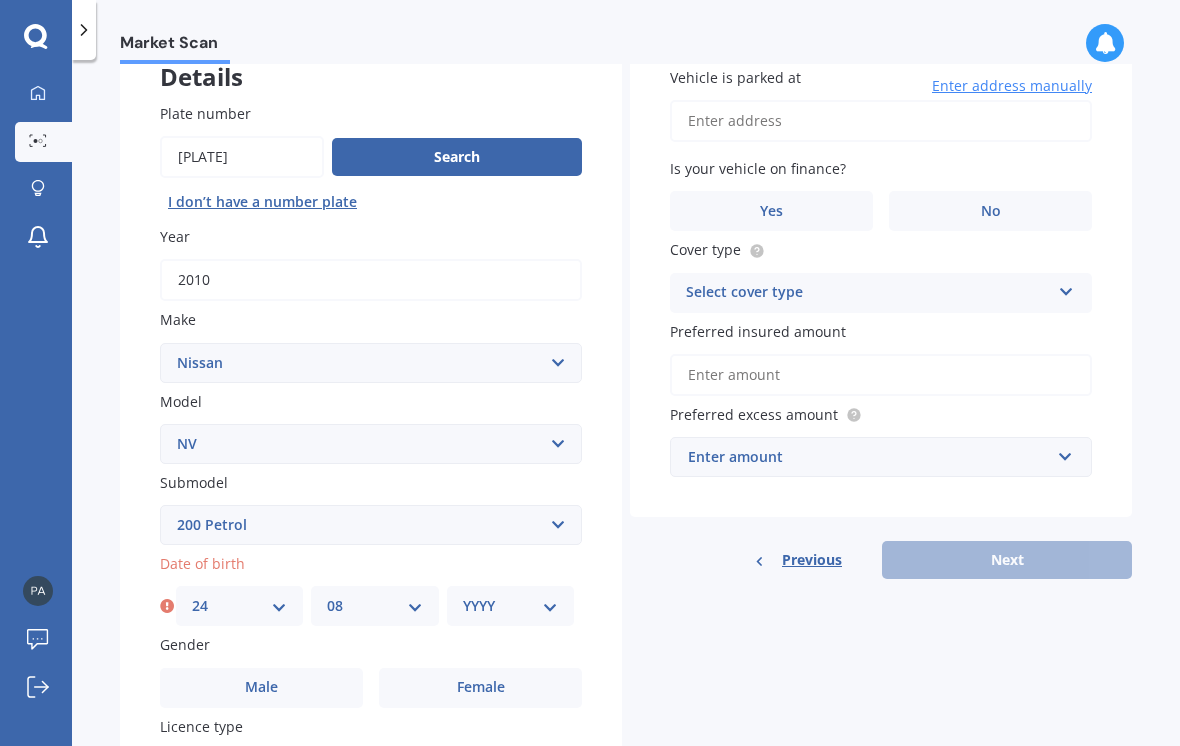 click on "YYYY 2025 2024 2023 2022 2021 2020 2019 2018 2017 2016 2015 2014 2013 2012 2011 2010 2009 2008 2007 2006 2005 2004 2003 2002 2001 2000 1999 1998 1997 1996 1995 1994 1993 1992 1991 1990 1989 1988 1987 1986 1985 1984 1983 1982 1981 1980 1979 1978 1977 1976 1975 1974 1973 1972 1971 1970 1969 1968 1967 1966 1965 1964 1963 1962 1961 1960 1959 1958 1957 1956 1955 1954 1953 1952 1951 1950 1949 1948 1947 1946 1945 1944 1943 1942 1941 1940 1939 1938 1937 1936 1935 1934 1933 1932 1931 1930 1929 1928 1927 1926" at bounding box center [510, 606] 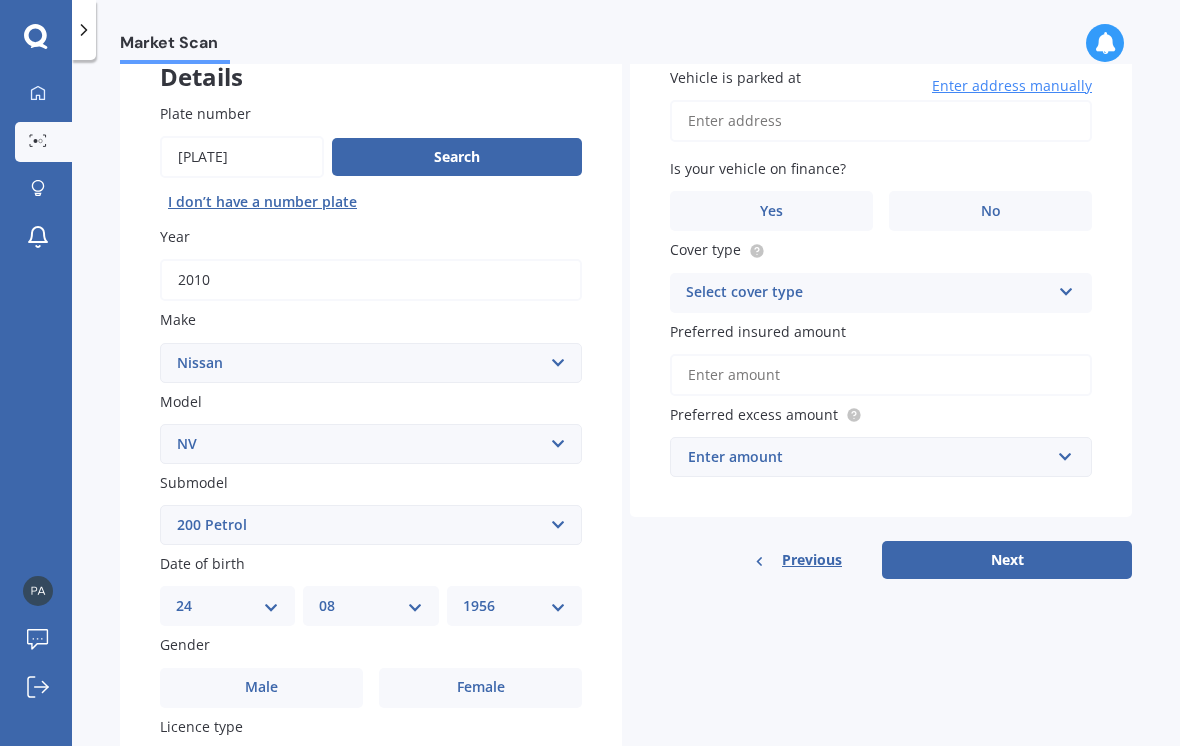 click on "Female" at bounding box center (481, 687) 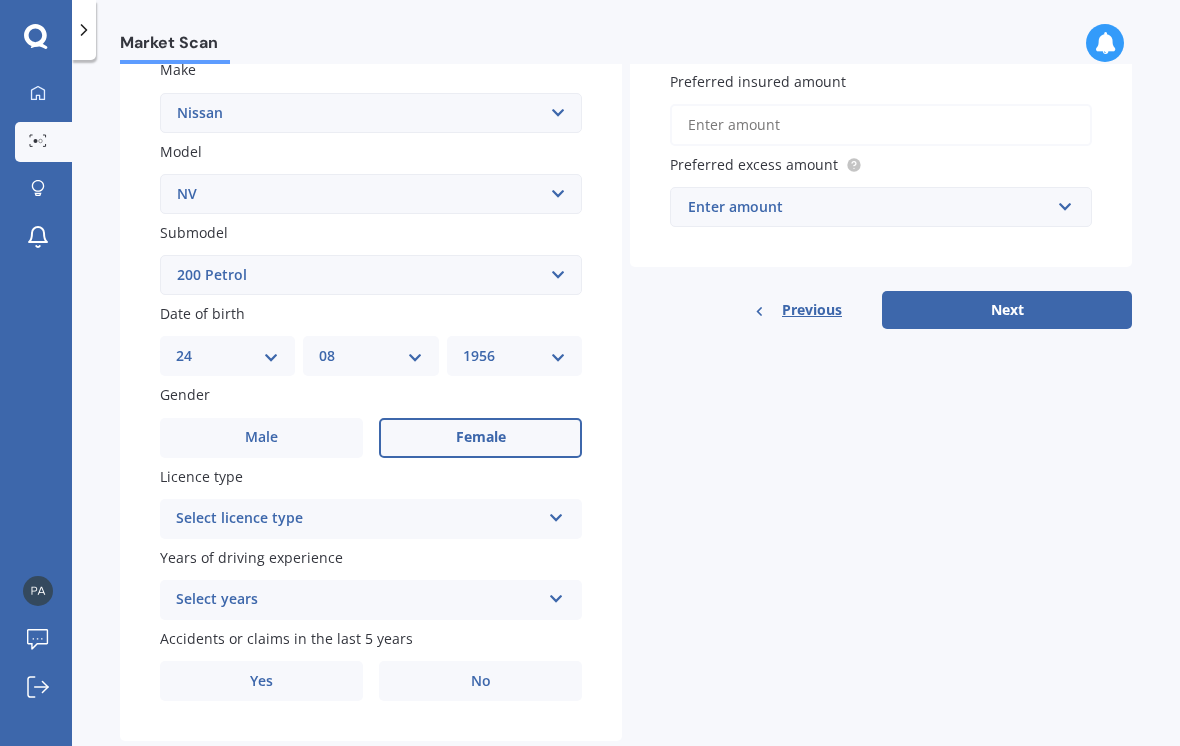 scroll, scrollTop: 383, scrollLeft: 0, axis: vertical 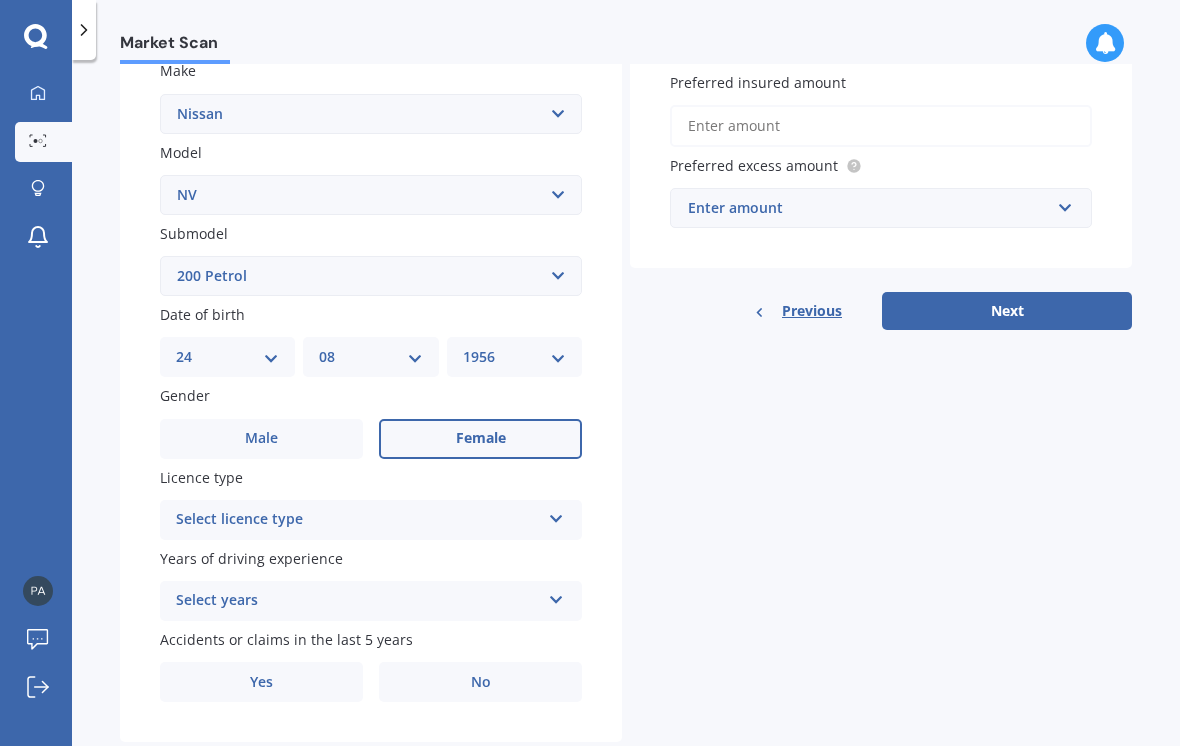 click at bounding box center (556, 515) 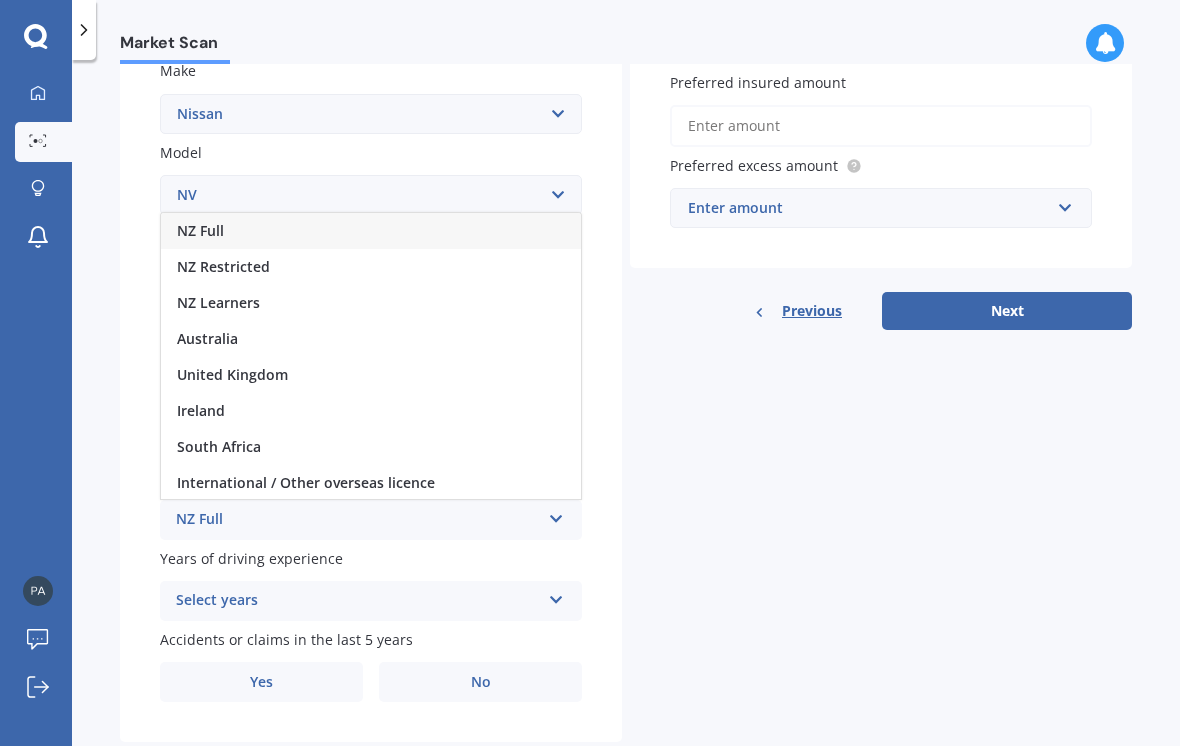 click on "NZ Full" at bounding box center (371, 231) 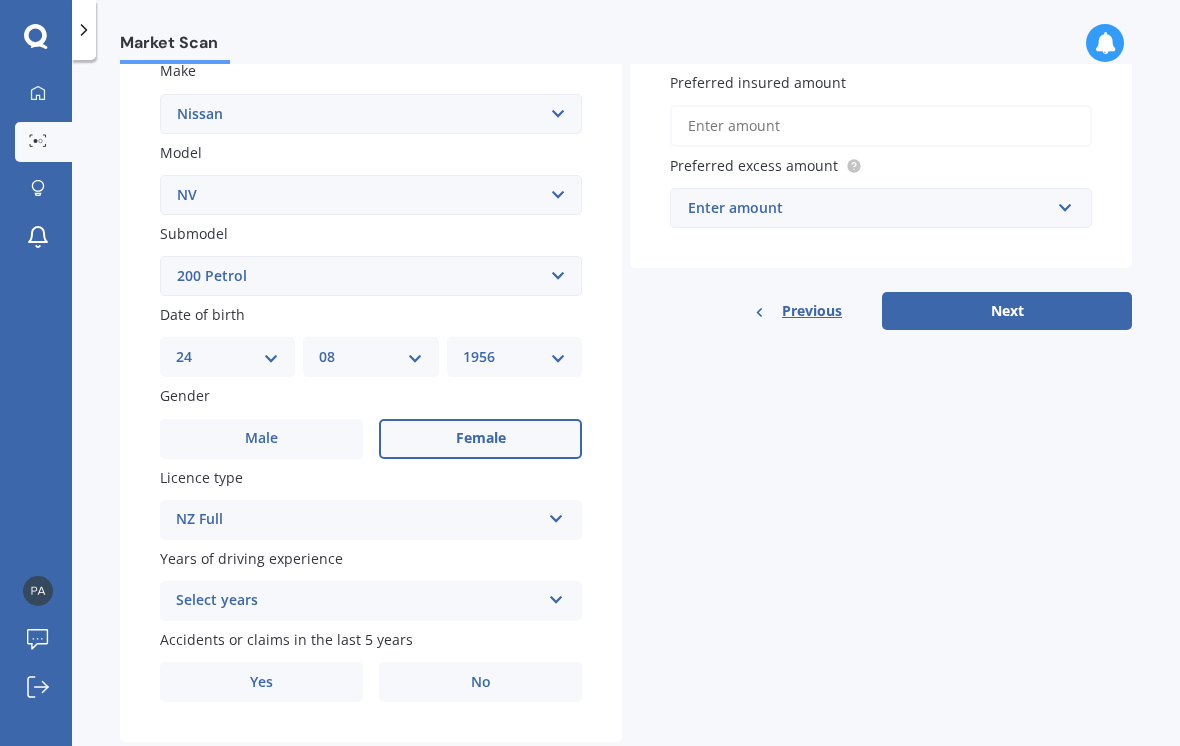 click at bounding box center [556, 596] 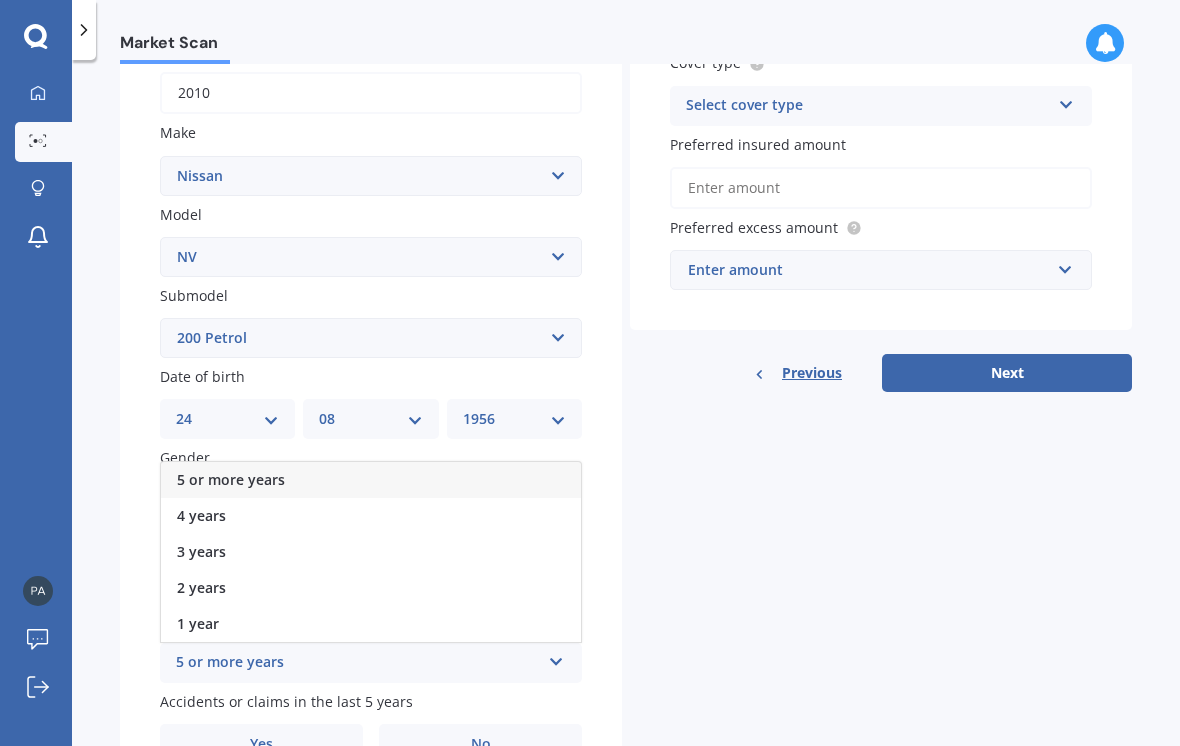 scroll, scrollTop: 311, scrollLeft: 0, axis: vertical 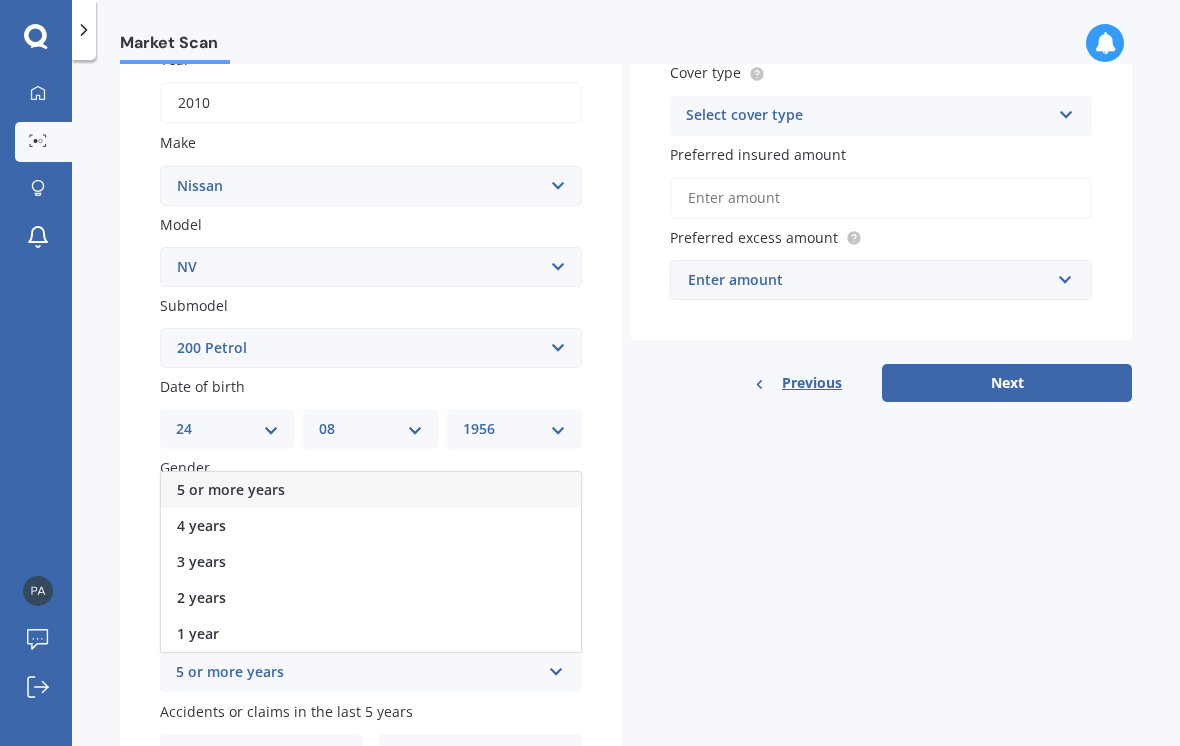 click on "5 or more years" at bounding box center (371, 490) 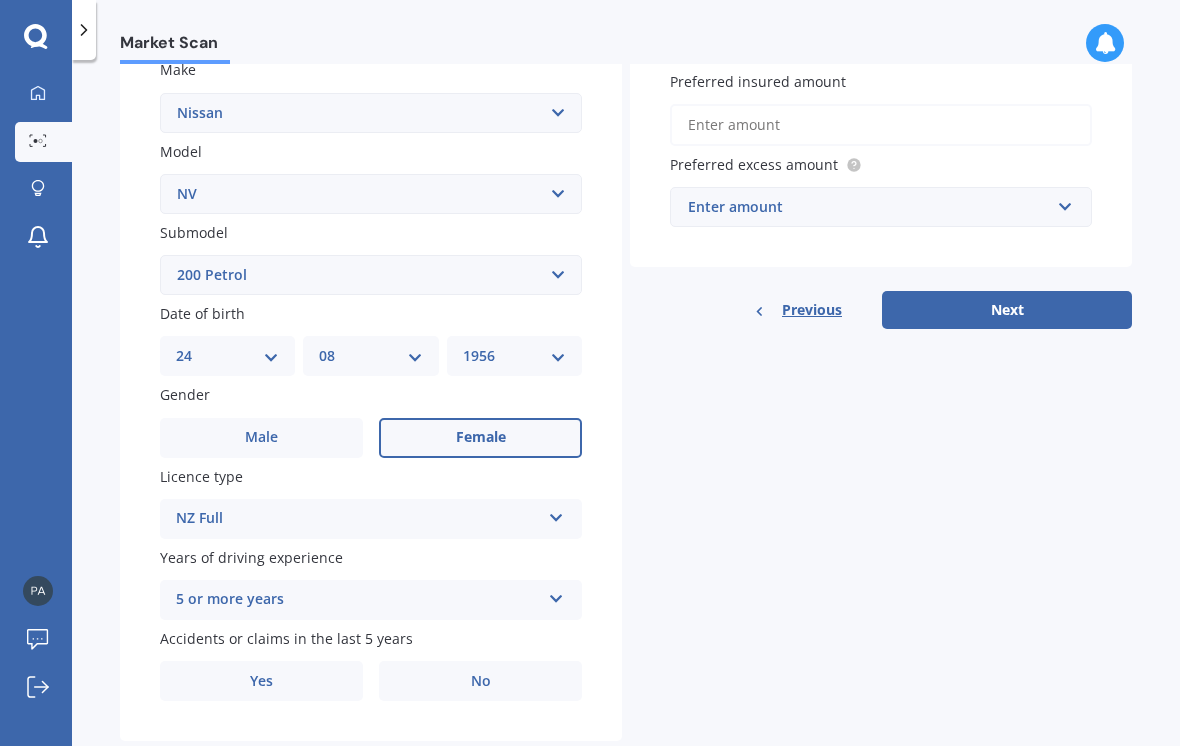 scroll, scrollTop: 383, scrollLeft: 0, axis: vertical 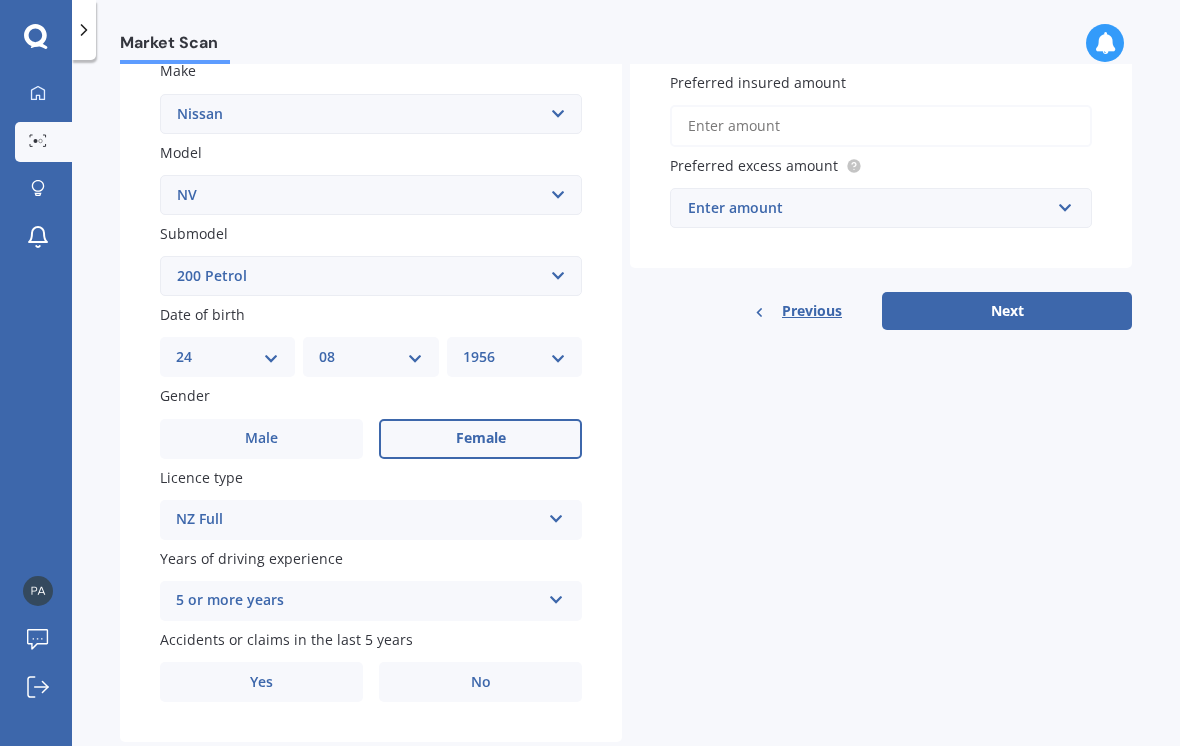 click on "Yes" at bounding box center [261, 682] 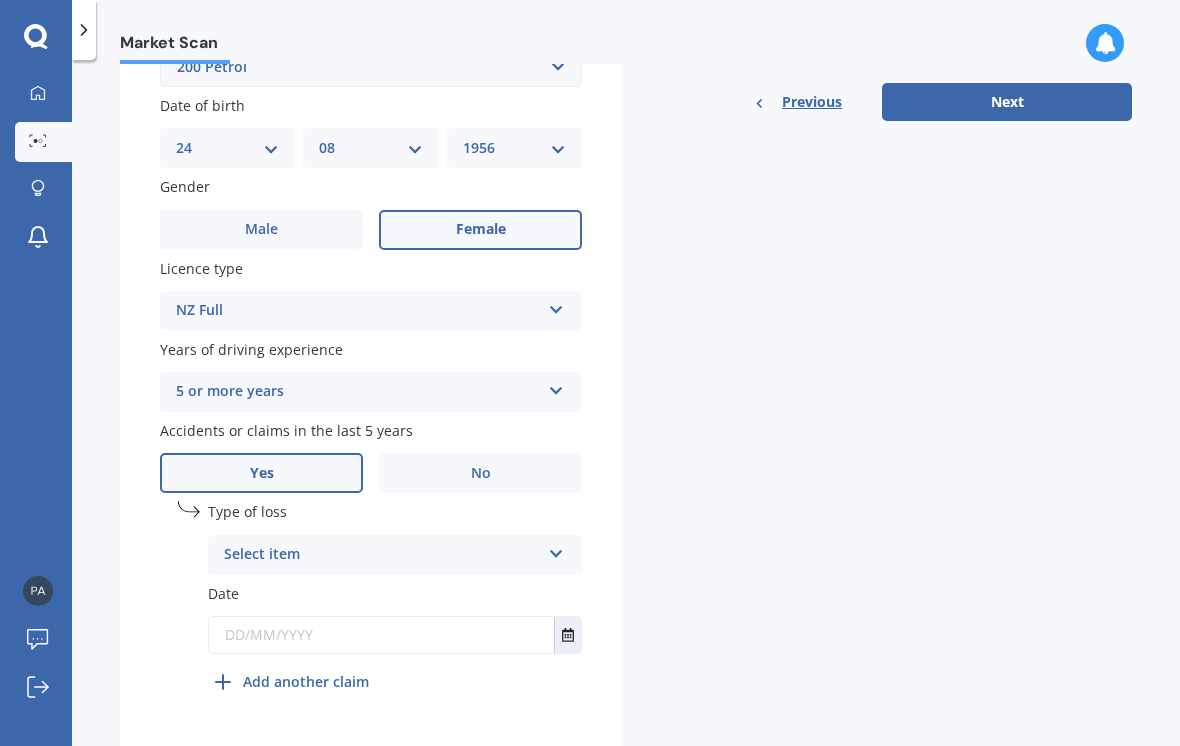 scroll, scrollTop: 590, scrollLeft: 0, axis: vertical 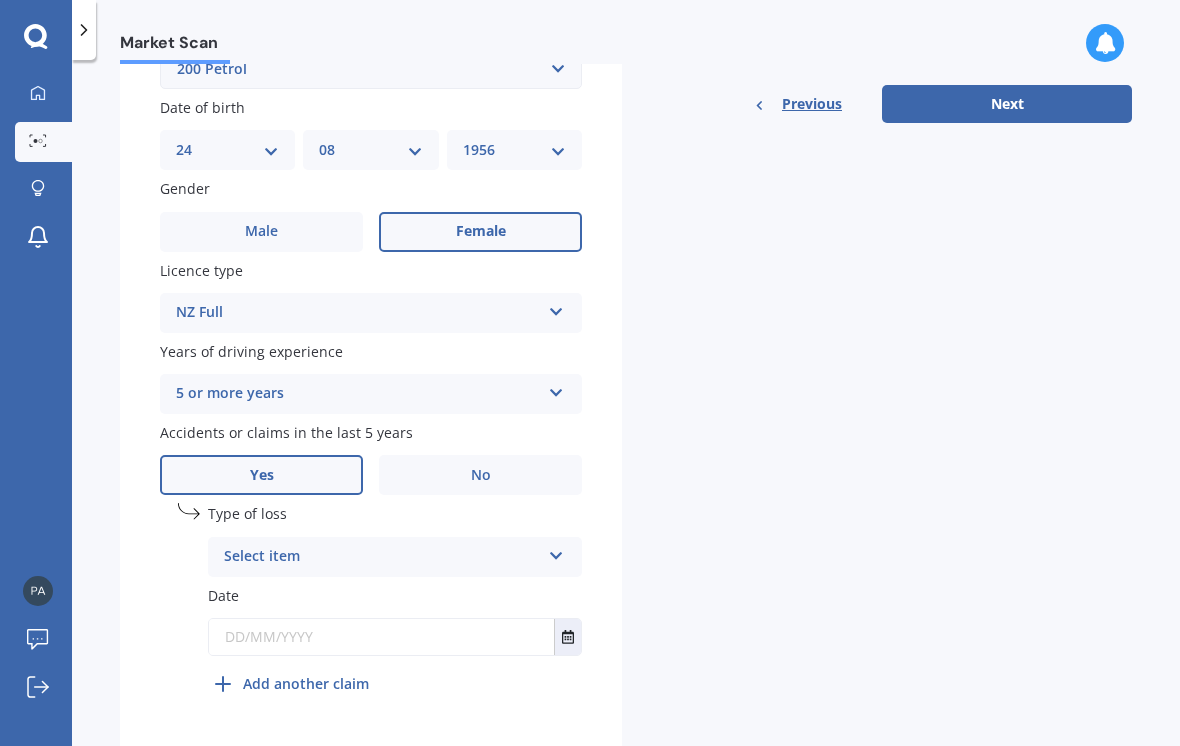 click at bounding box center (556, 552) 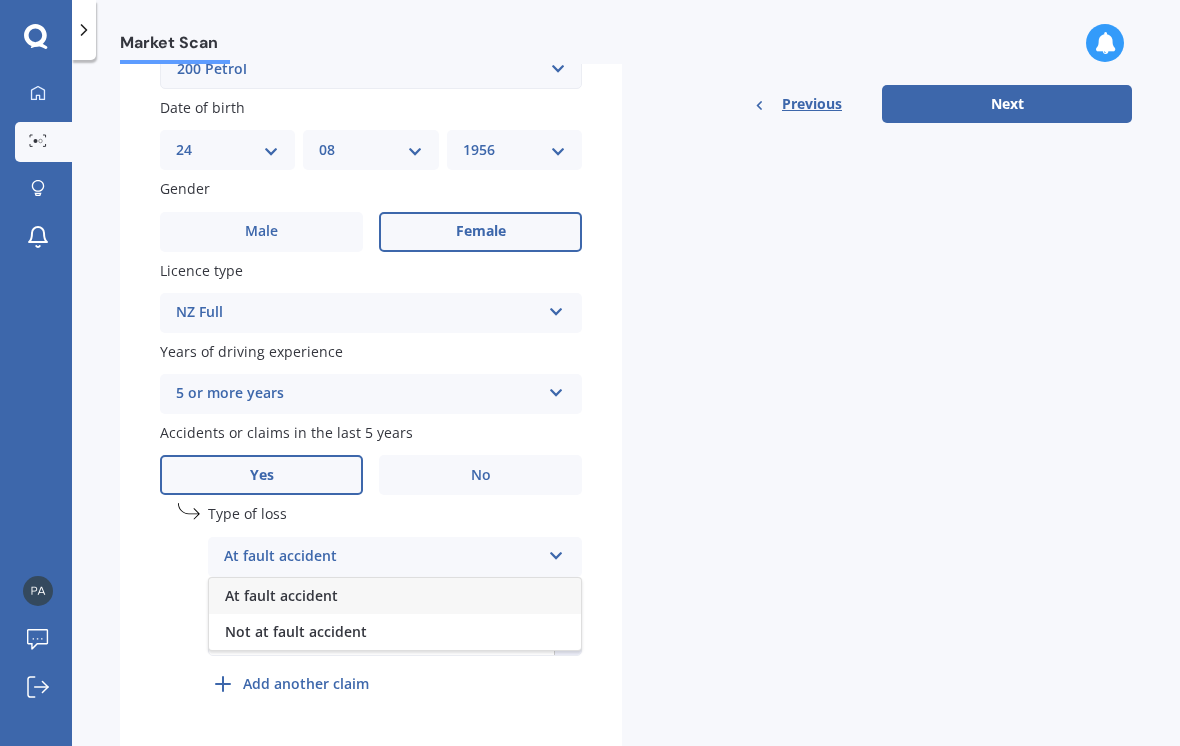 click on "At fault accident" at bounding box center [281, 595] 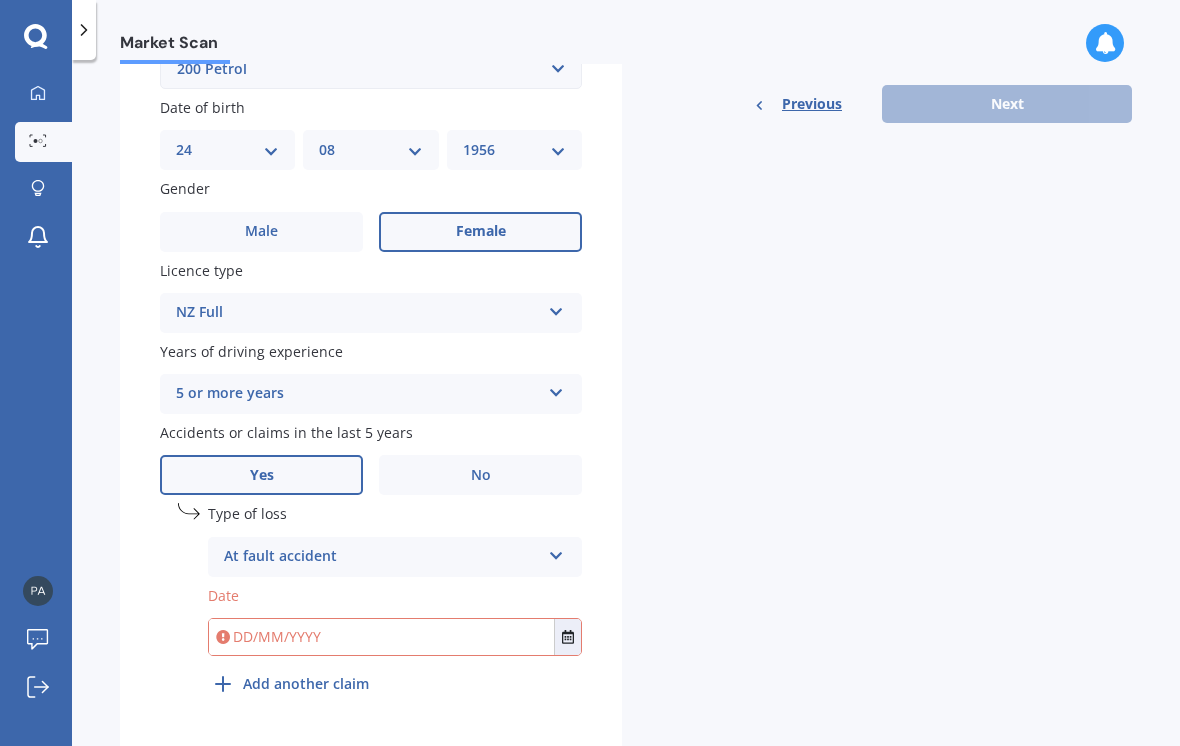 click on "Add another claim" at bounding box center [306, 683] 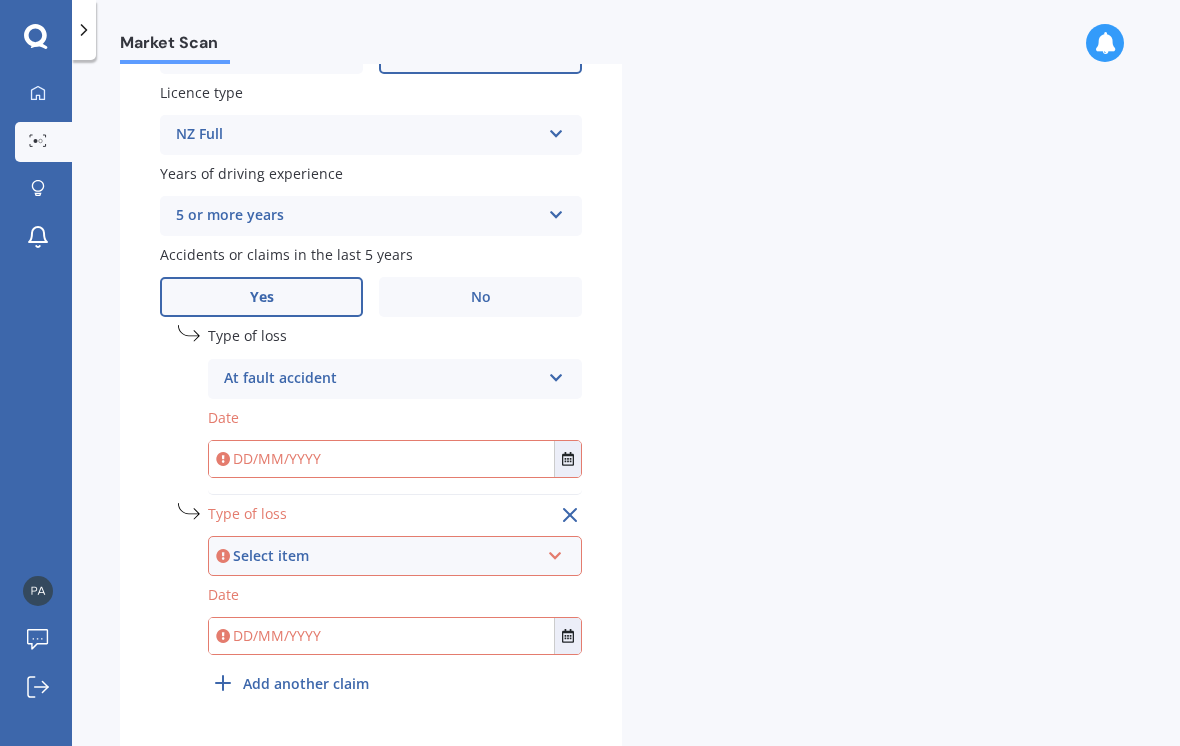 scroll, scrollTop: 765, scrollLeft: 0, axis: vertical 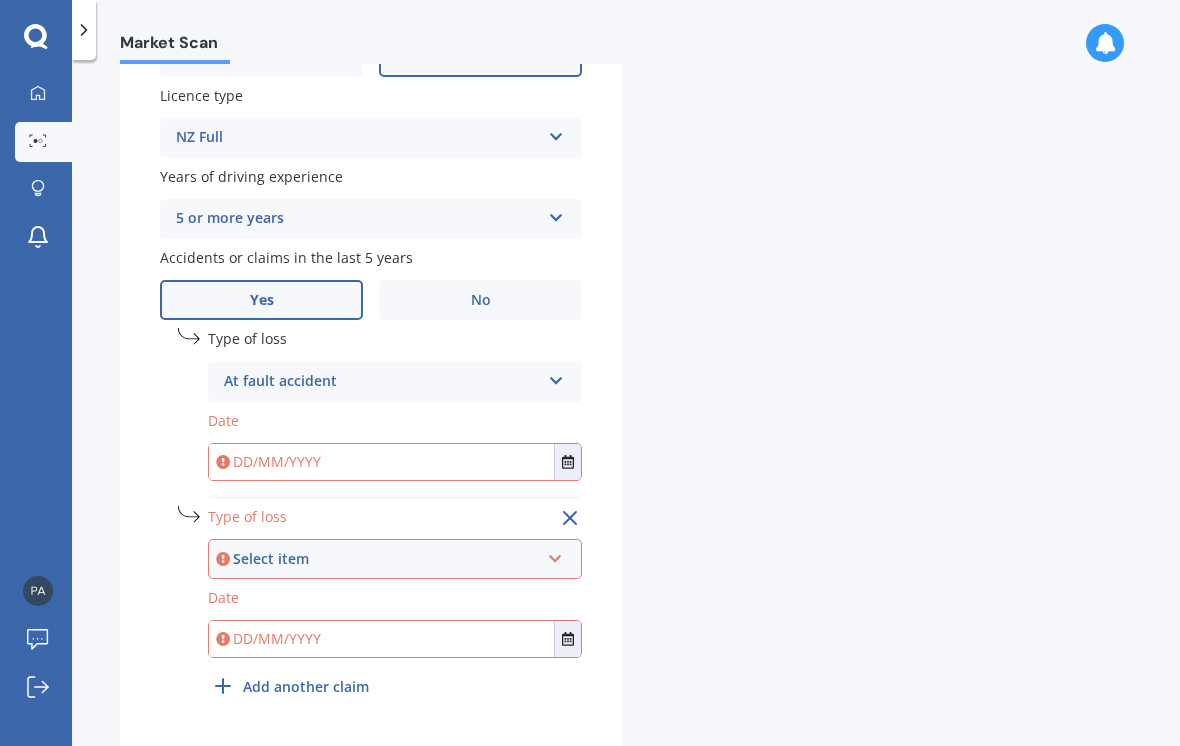 click at bounding box center [555, 555] 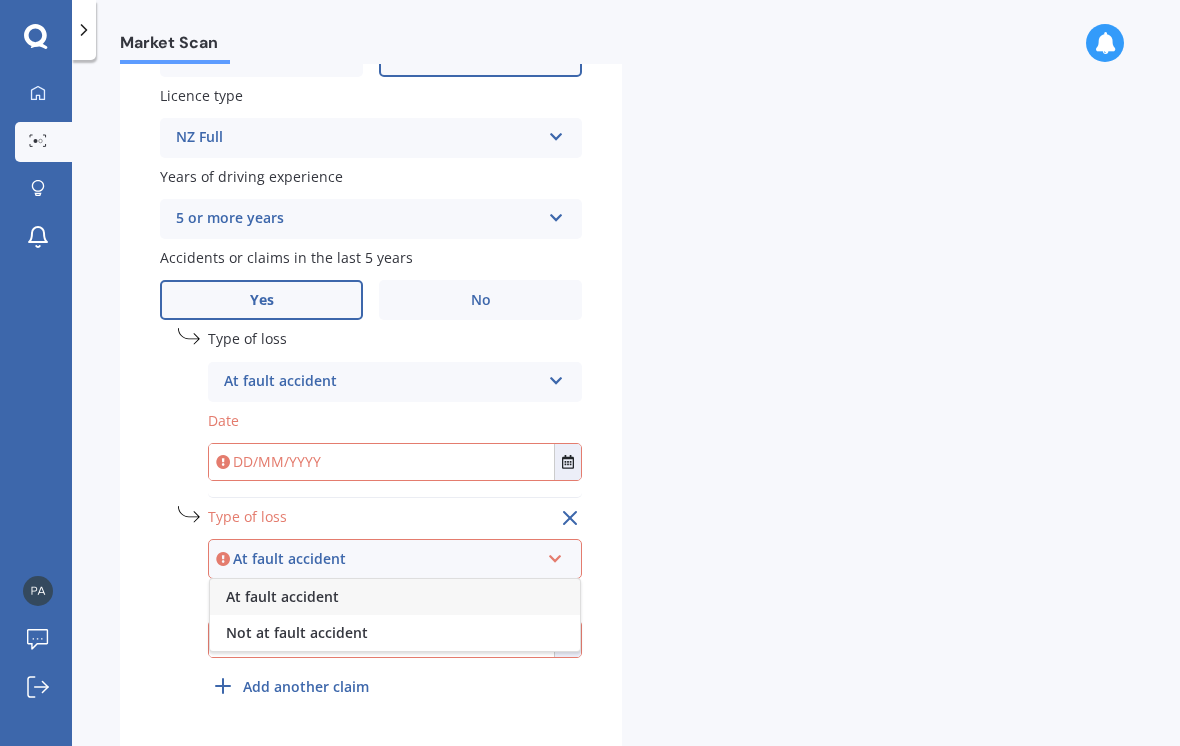 click on "Details Plate number Search I don’t have a number plate Year 2010 Make Select make AC ALFA ROMEO ASTON MARTIN AUDI AUSTIN BEDFORD Bentley BMW BYD CADILLAC CAN-AM CHERY CHEVROLET CHRYSLER Citroen CRUISEAIR CUPRA DAEWOO DAIHATSU DAIMLER DIAHATSU DODGE EXOCET FACTORY FIVE FERRARI FIAT Fiord FLEETWOOD FORD FOTON FRASER GEELY GENESIS GEORGIE BOY GMC GREAT WALL GWM HAVAL HILLMAN HINO HOLDEN HOLIDAY RAMBLER HONDA HUMMER HYUNDAI INFINITI ISUZU IVECO JAC JAECOO JAGUAR JEEP KGM KIA LADA LAMBORGHINI LANCIA LANDROVER LDV LEAPMOTOR LEXUS LINCOLN LOTUS LUNAR M.G M.G. MAHINDRA MASERATI MAZDA MCLAREN MERCEDES AMG Mercedes Benz MERCEDES-AMG MERCURY MINI Mitsubishi MORGAN MORRIS NEWMAR Nissan OMODA OPEL OXFORD PEUGEOT Plymouth Polestar PONTIAC PORSCHE PROTON RAM Range Rover Rayne RENAULT ROLLS ROYCE ROVER SAAB SATURN SEAT SHELBY SKODA SMART SSANGYONG SUBARU SUZUKI TATA TESLA TIFFIN Toyota TRIUMPH TVR Vauxhall VOLKSWAGEN VOLVO WESTFIELD WINNEBAGO ZX Model Select model 1200 180SX 200SX 300ZX 350Z 370Z Ad Altima ARIYA GTR" at bounding box center (626, 75) 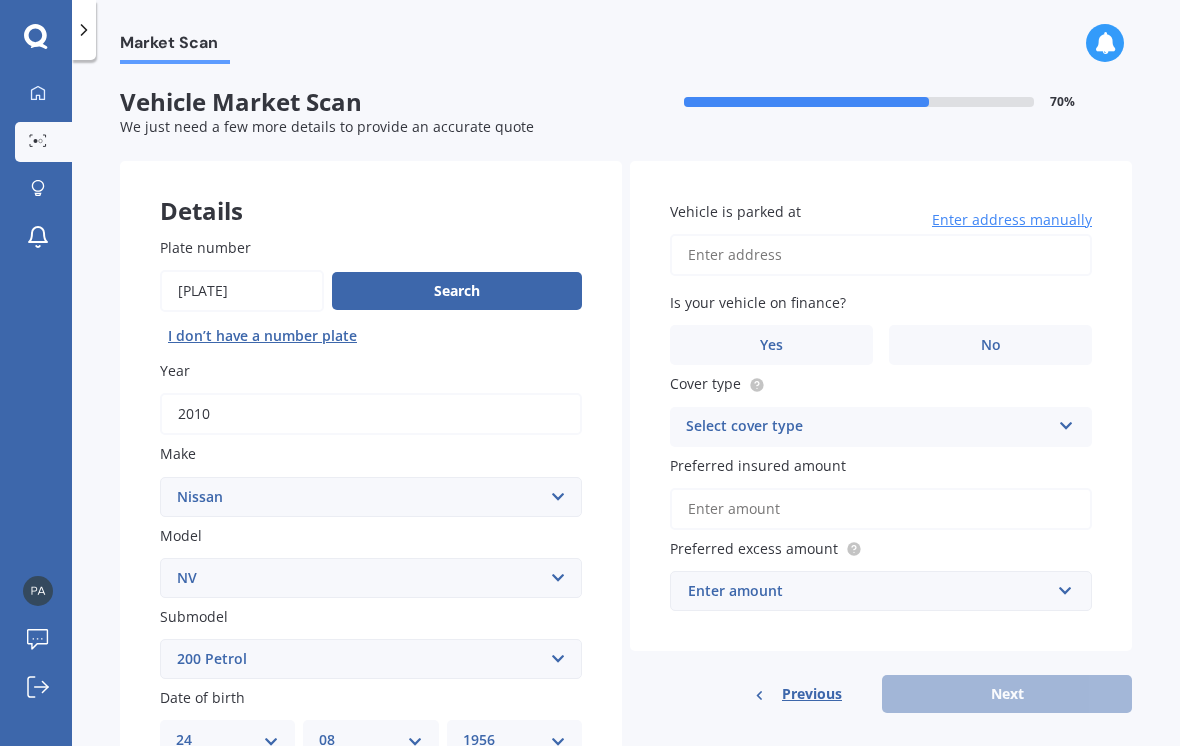 scroll, scrollTop: 0, scrollLeft: 0, axis: both 